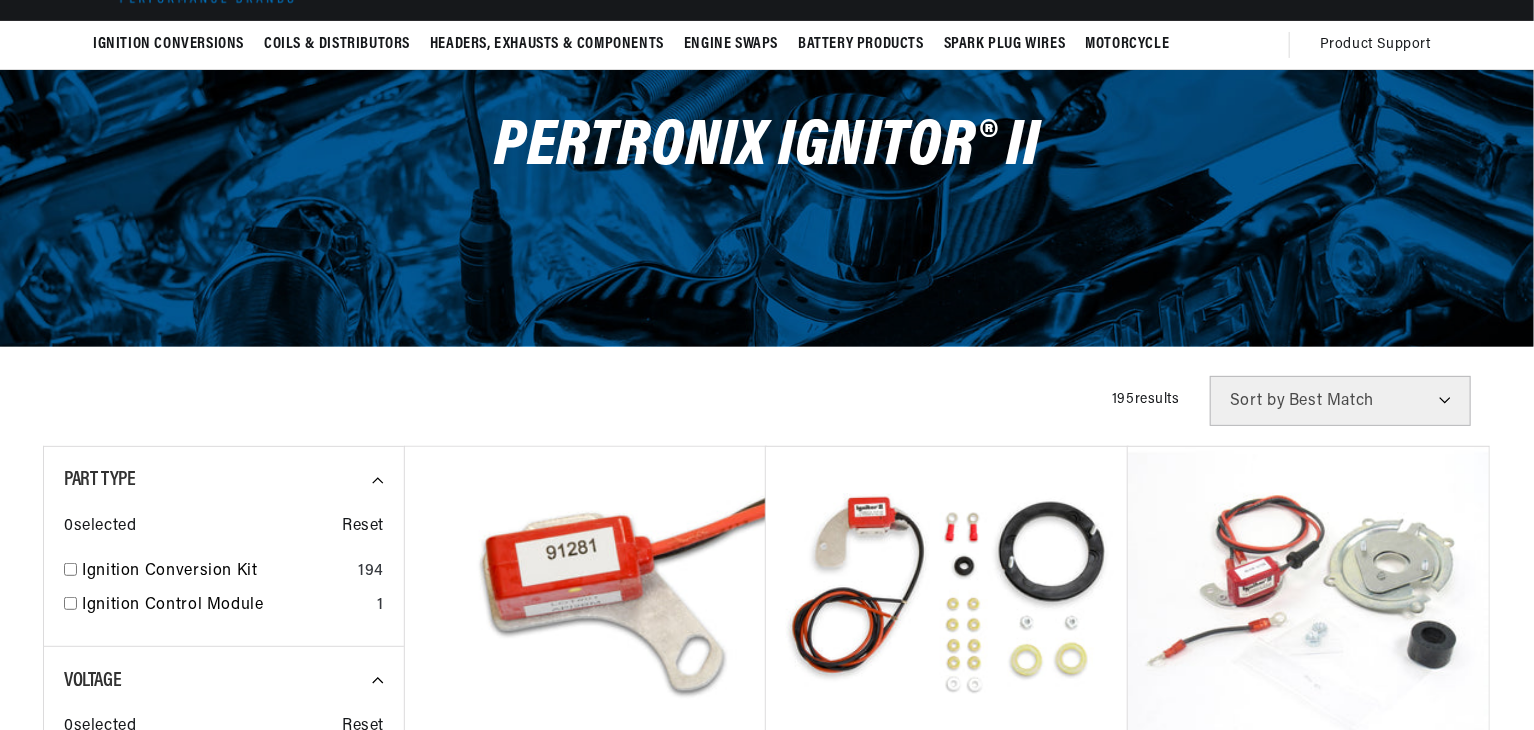 scroll, scrollTop: 200, scrollLeft: 0, axis: vertical 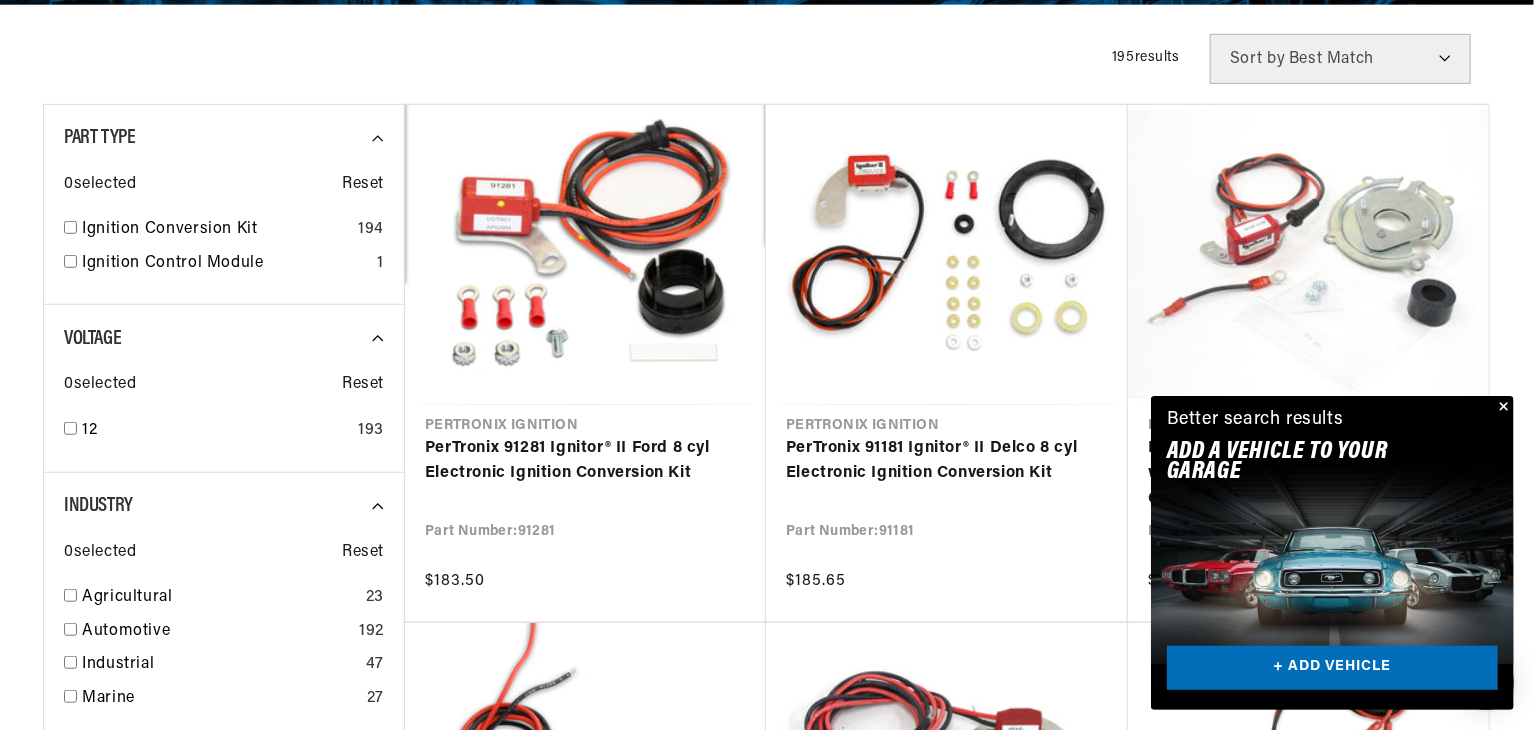 click at bounding box center (1502, 408) 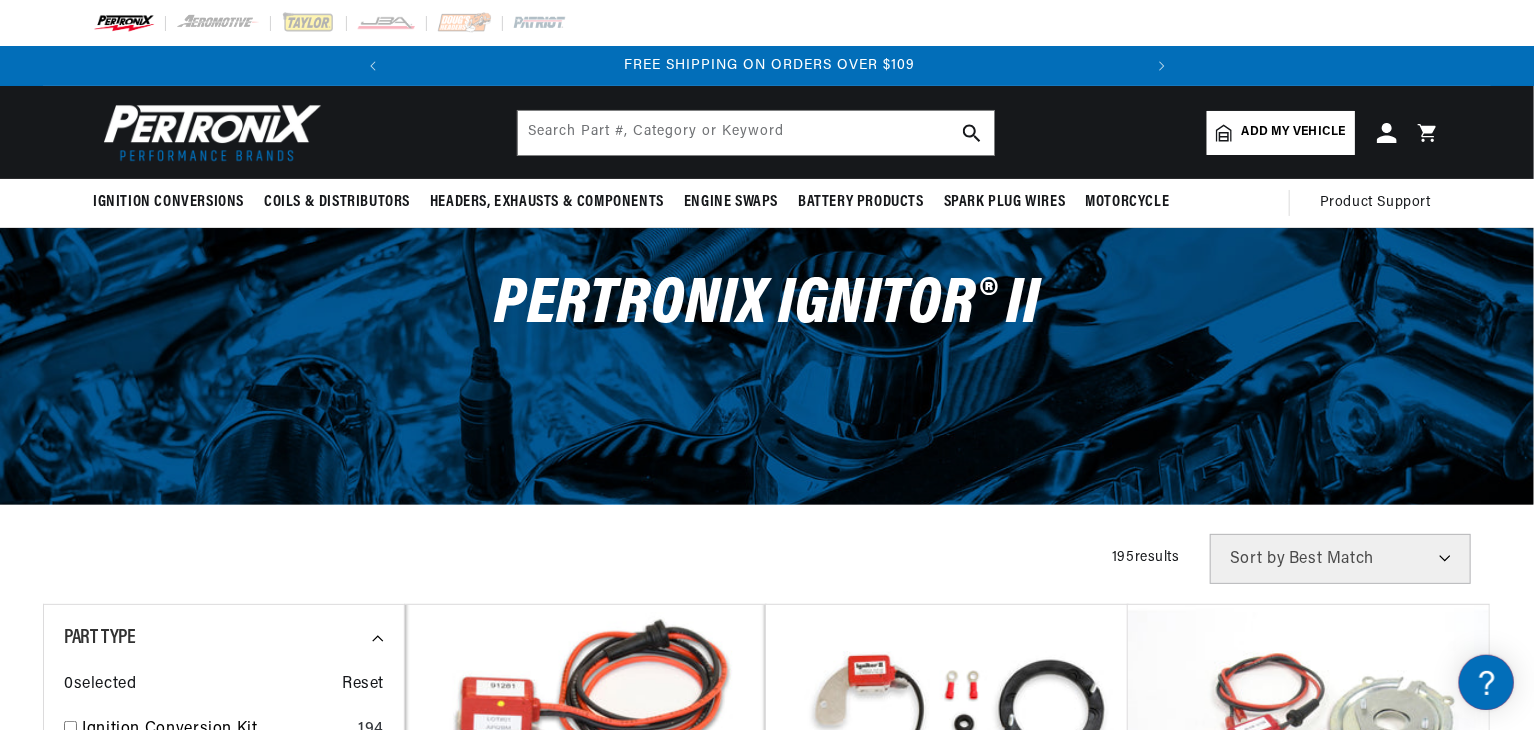scroll, scrollTop: 0, scrollLeft: 0, axis: both 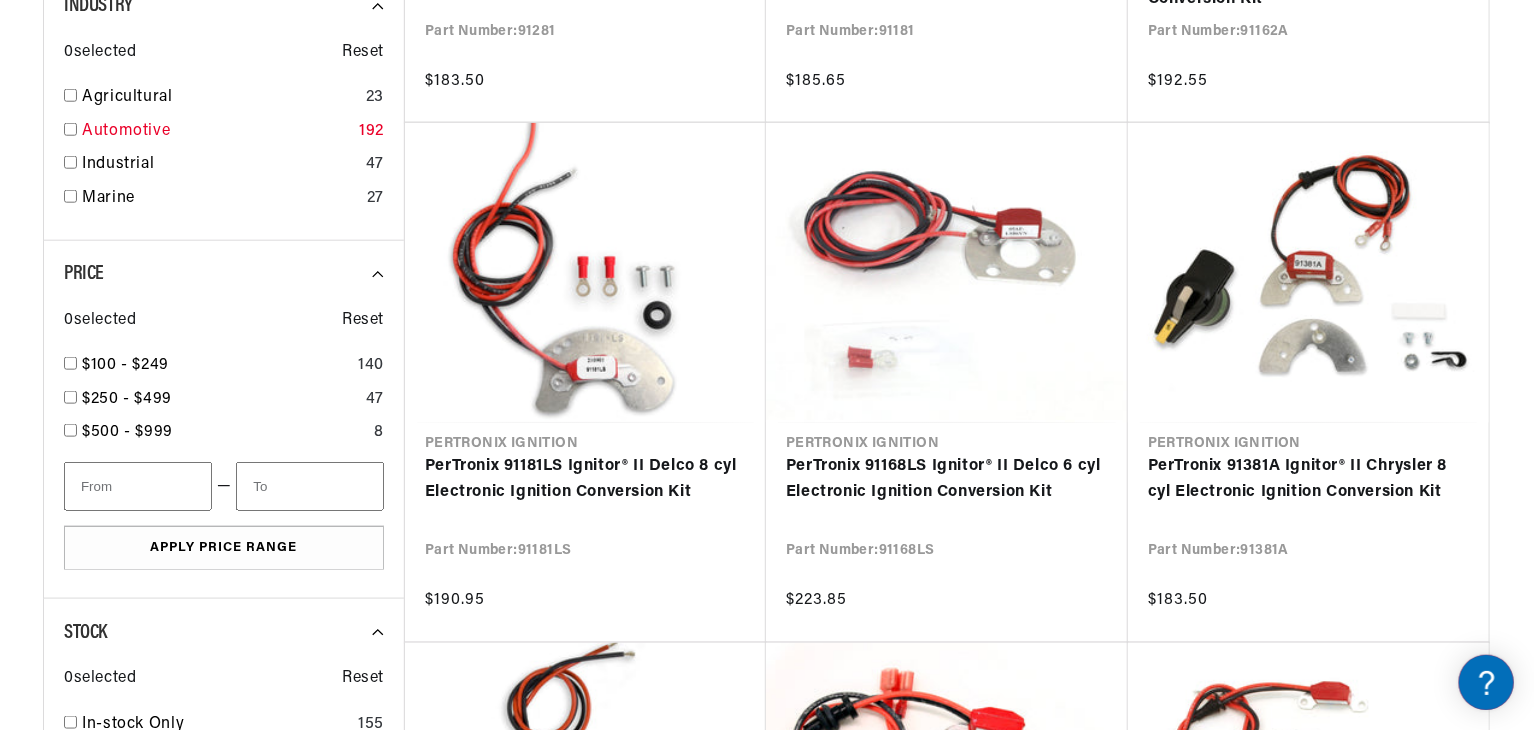 click at bounding box center (70, 129) 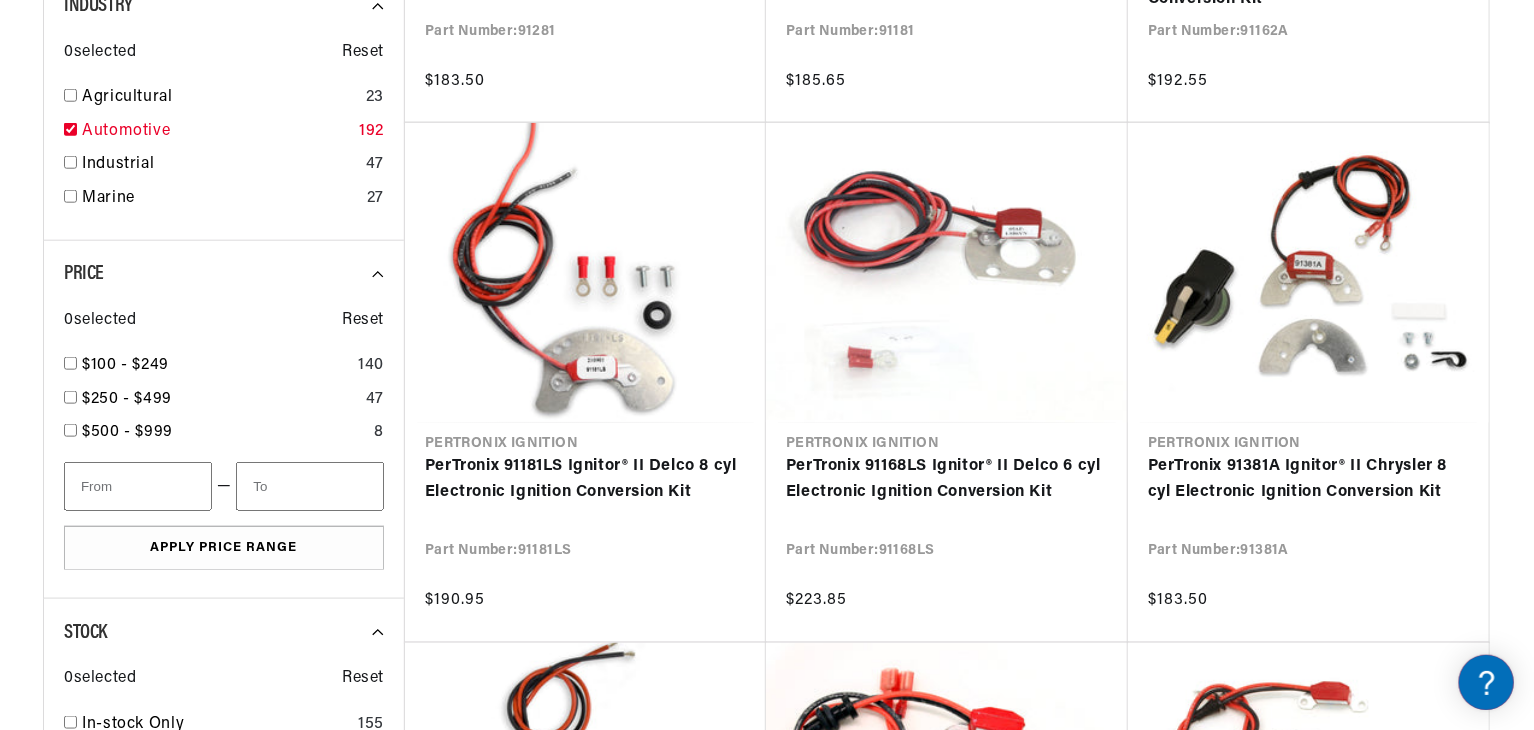 checkbox on "true" 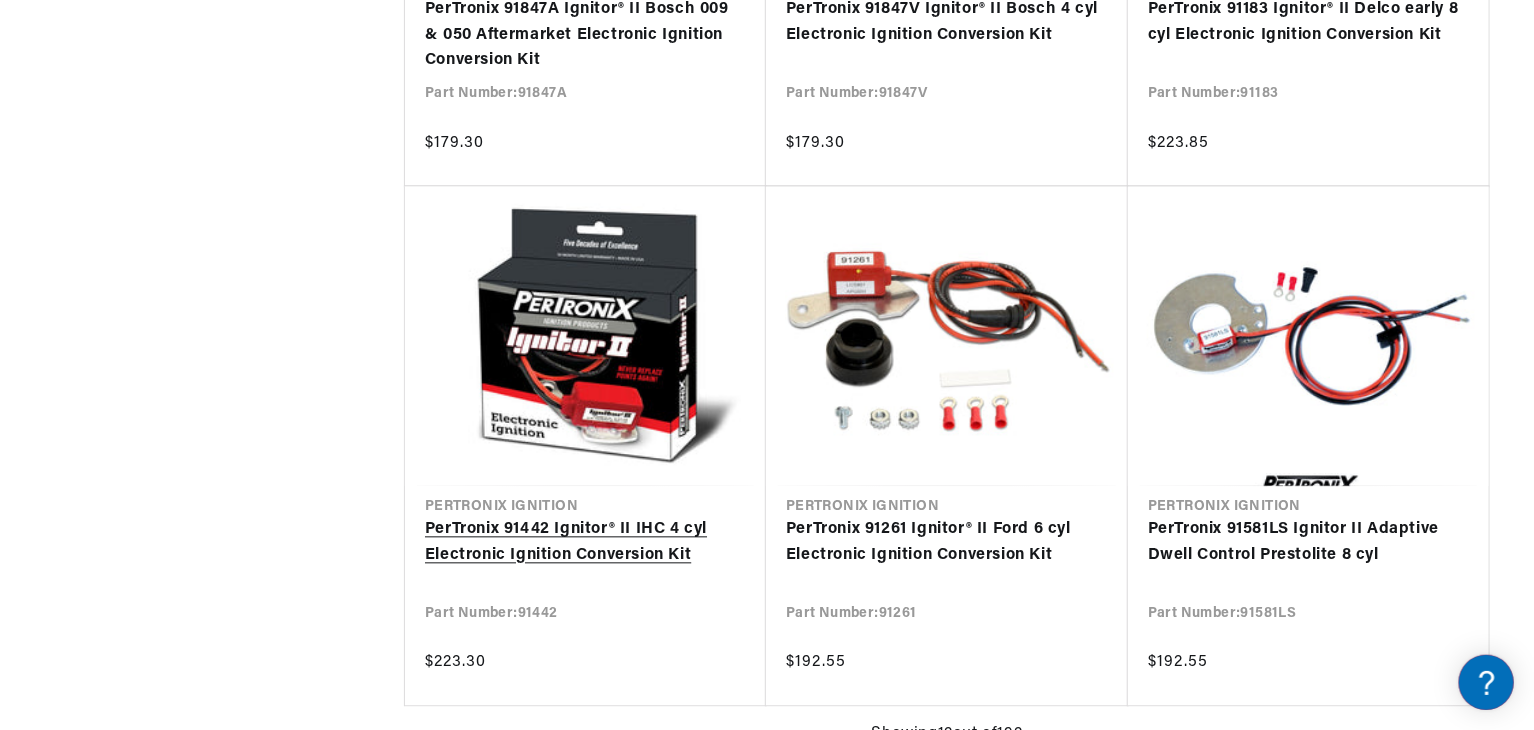 scroll, scrollTop: 2000, scrollLeft: 0, axis: vertical 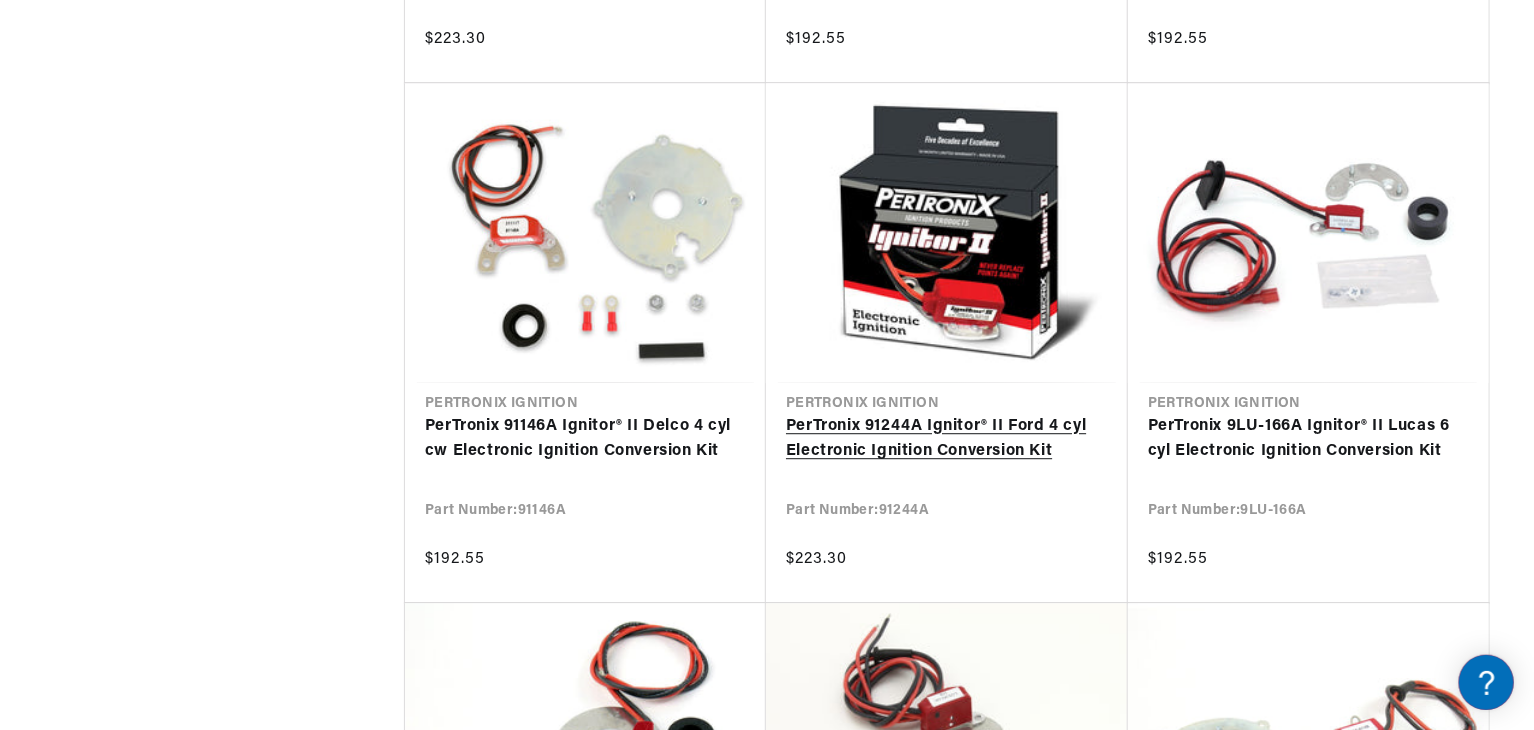 click on "PerTronix 91244A Ignitor® II Ford 4 cyl Electronic Ignition Conversion Kit" at bounding box center (947, 439) 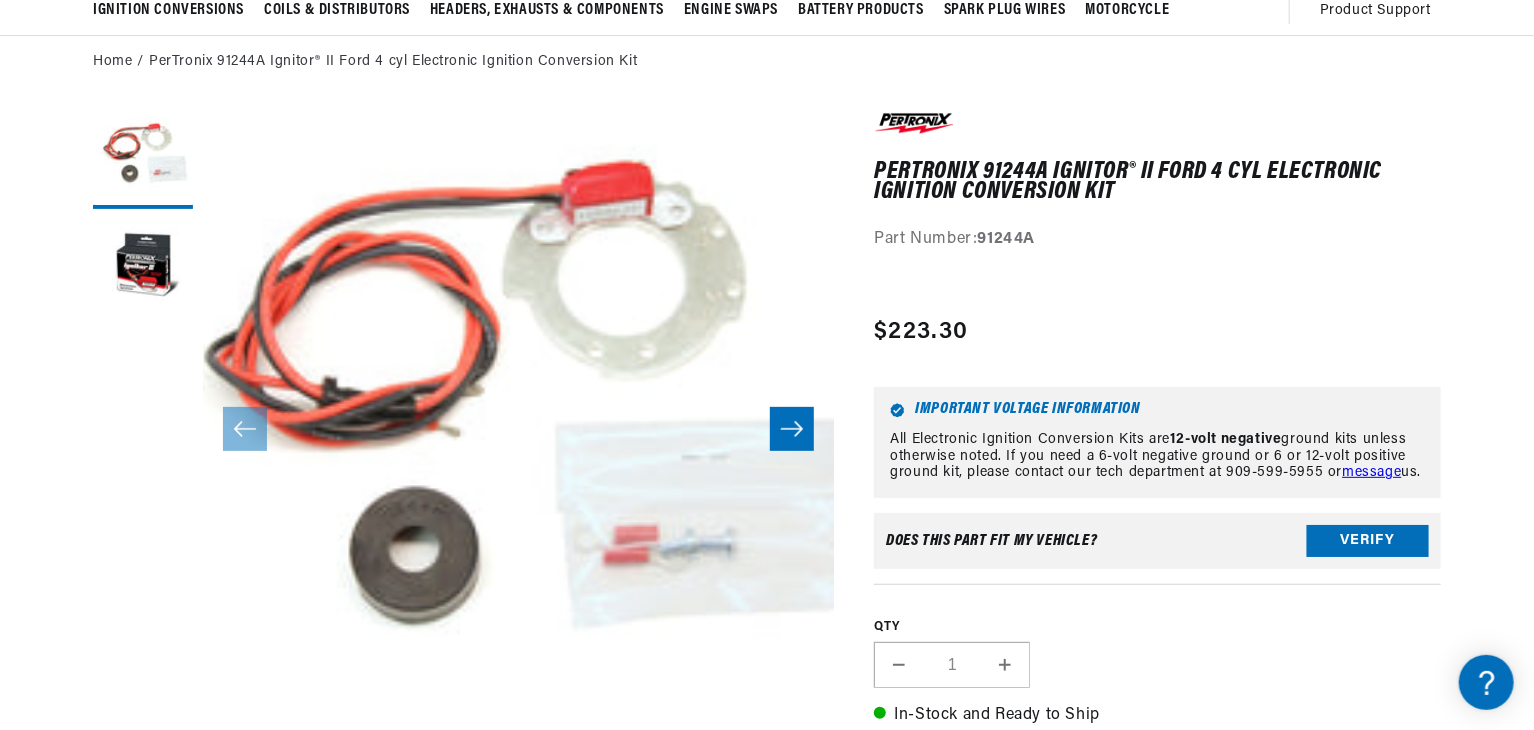 scroll, scrollTop: 200, scrollLeft: 0, axis: vertical 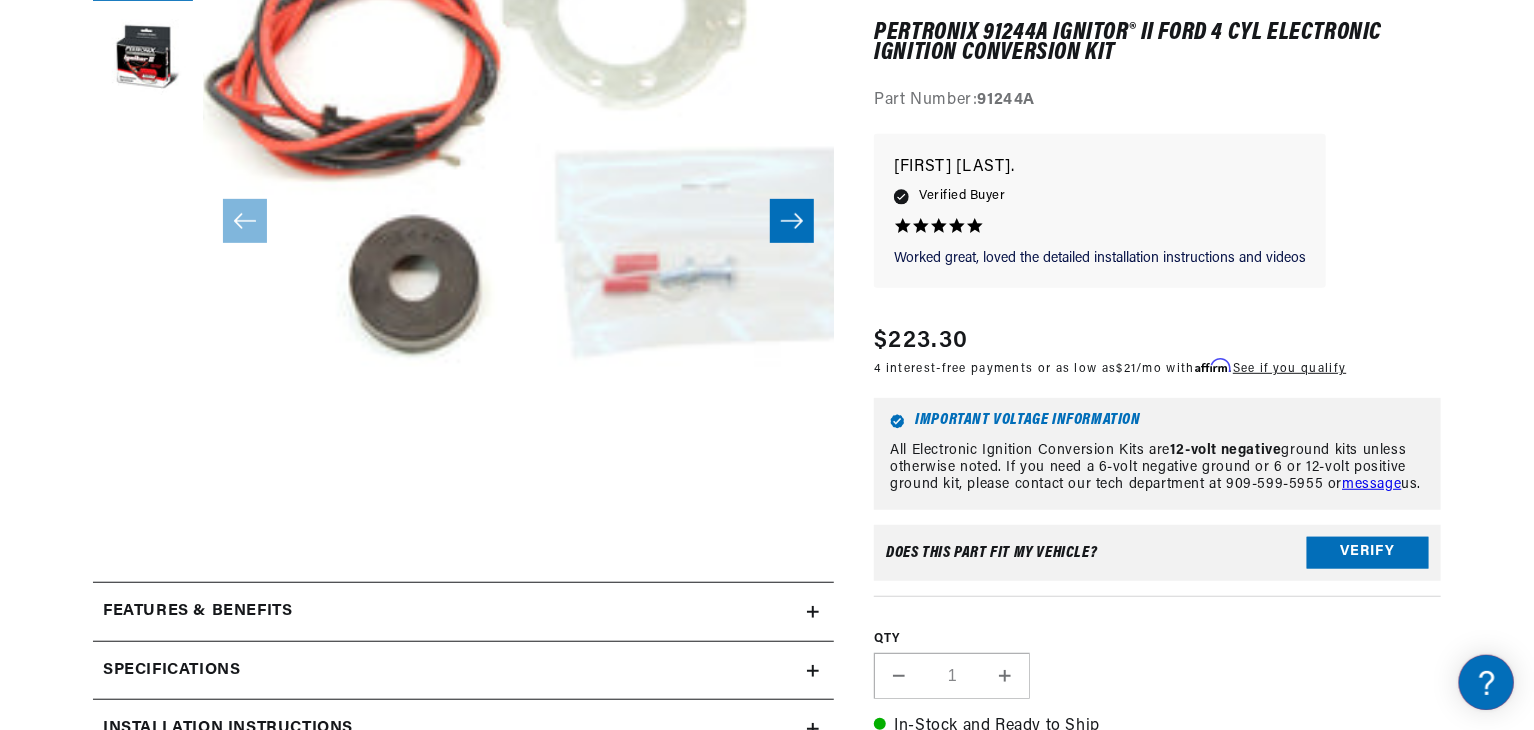 click on "Features & Benefits" at bounding box center (450, 612) 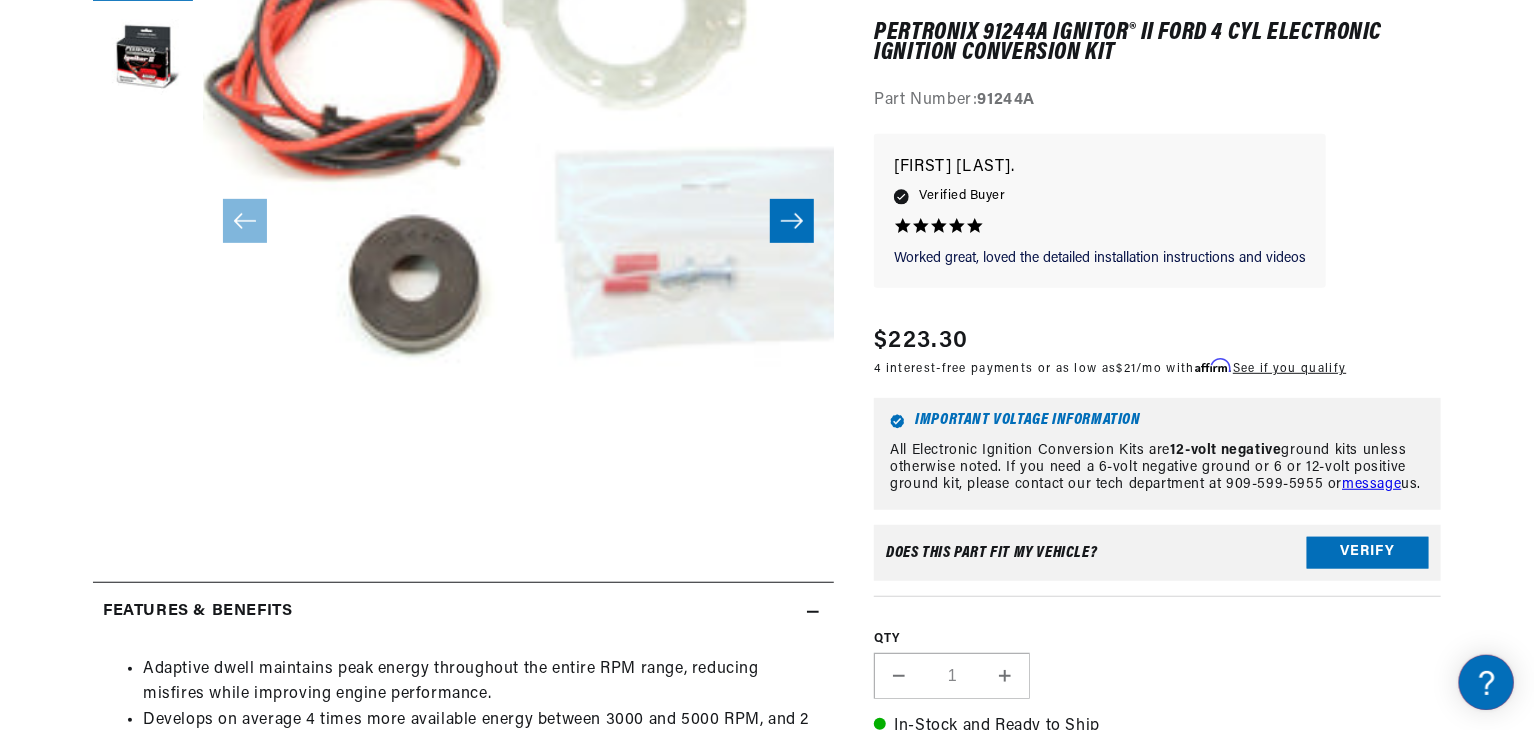 scroll, scrollTop: 0, scrollLeft: 675, axis: horizontal 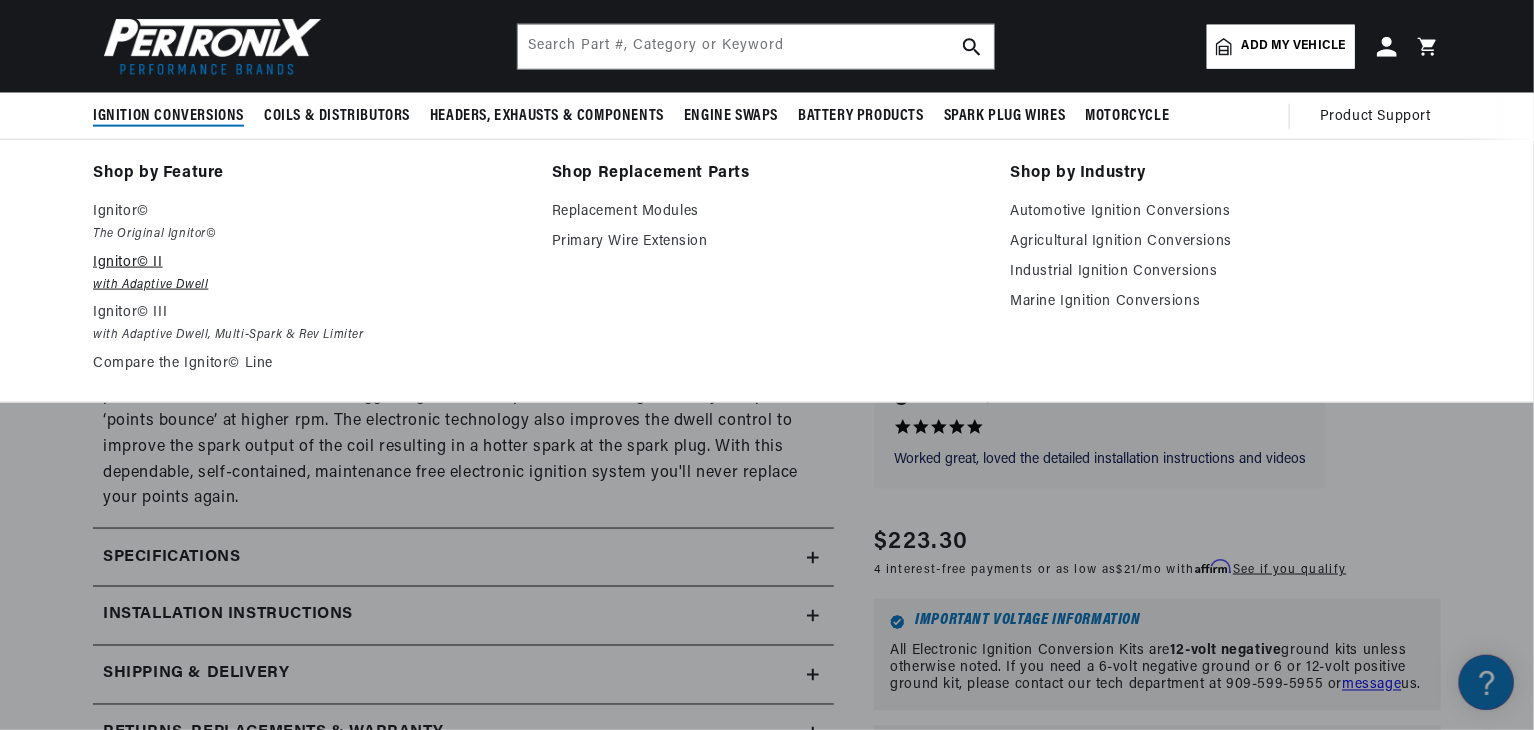 click on "Ignitor© II" at bounding box center [308, 263] 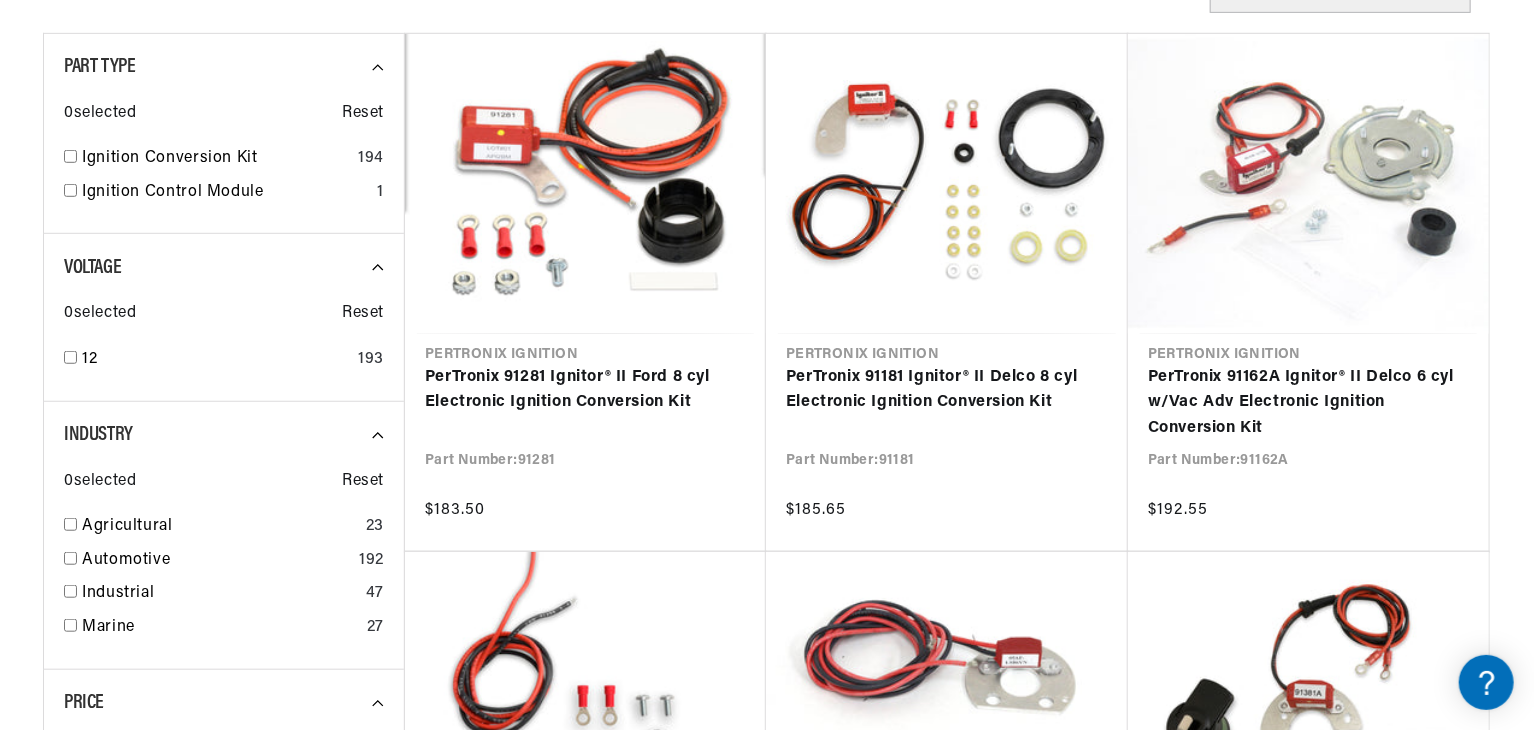 scroll, scrollTop: 600, scrollLeft: 0, axis: vertical 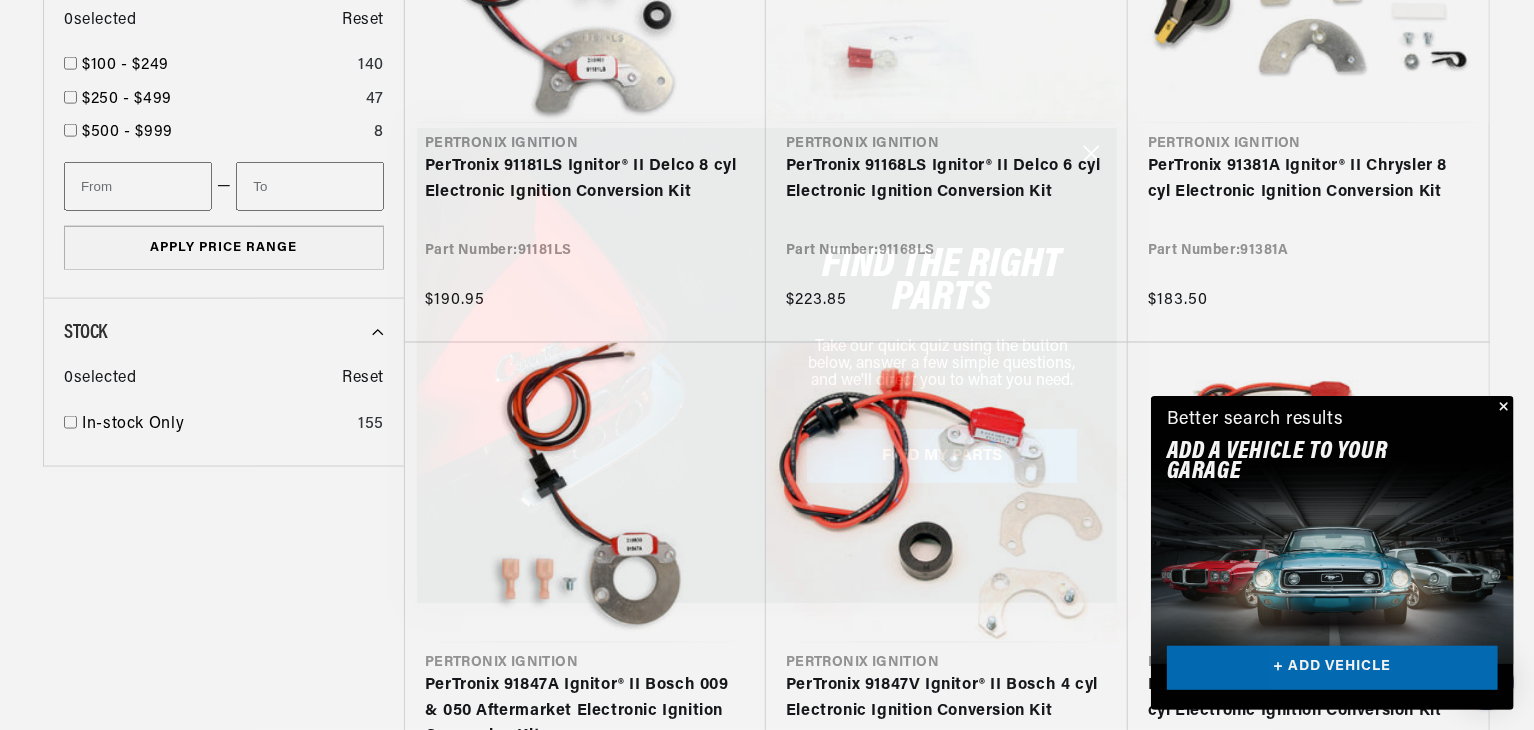 click 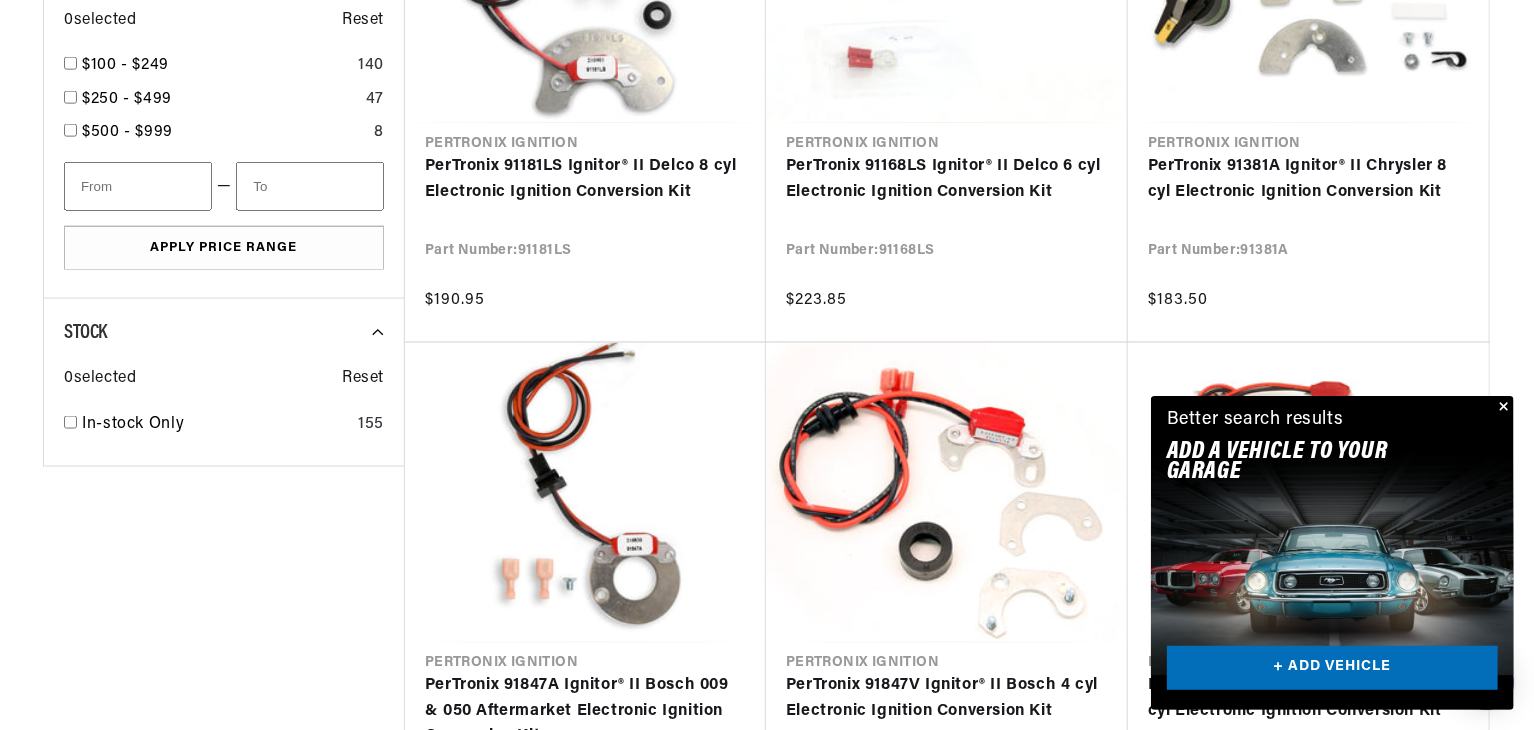 scroll, scrollTop: 0, scrollLeft: 746, axis: horizontal 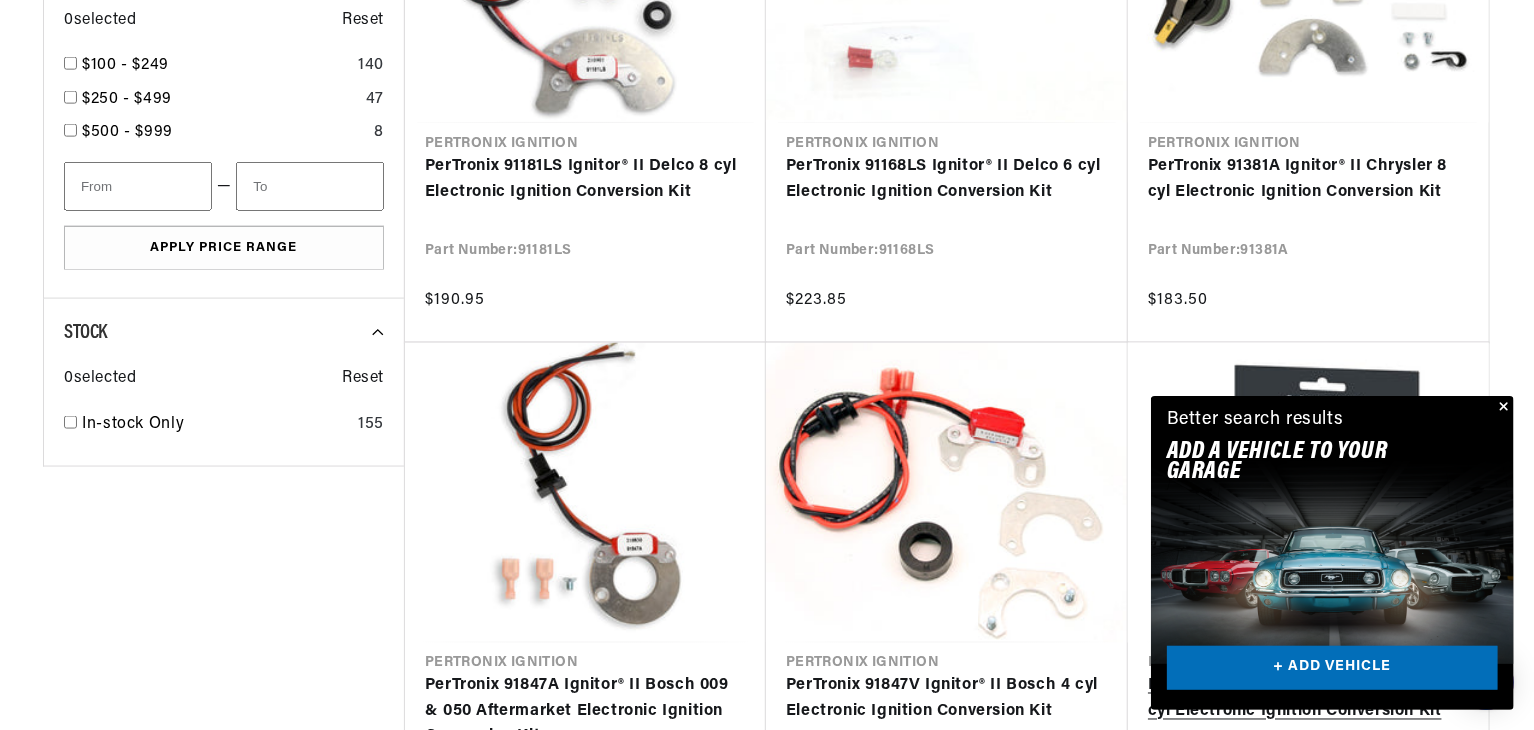 drag, startPoint x: 1508, startPoint y: 404, endPoint x: 1391, endPoint y: 418, distance: 117.83463 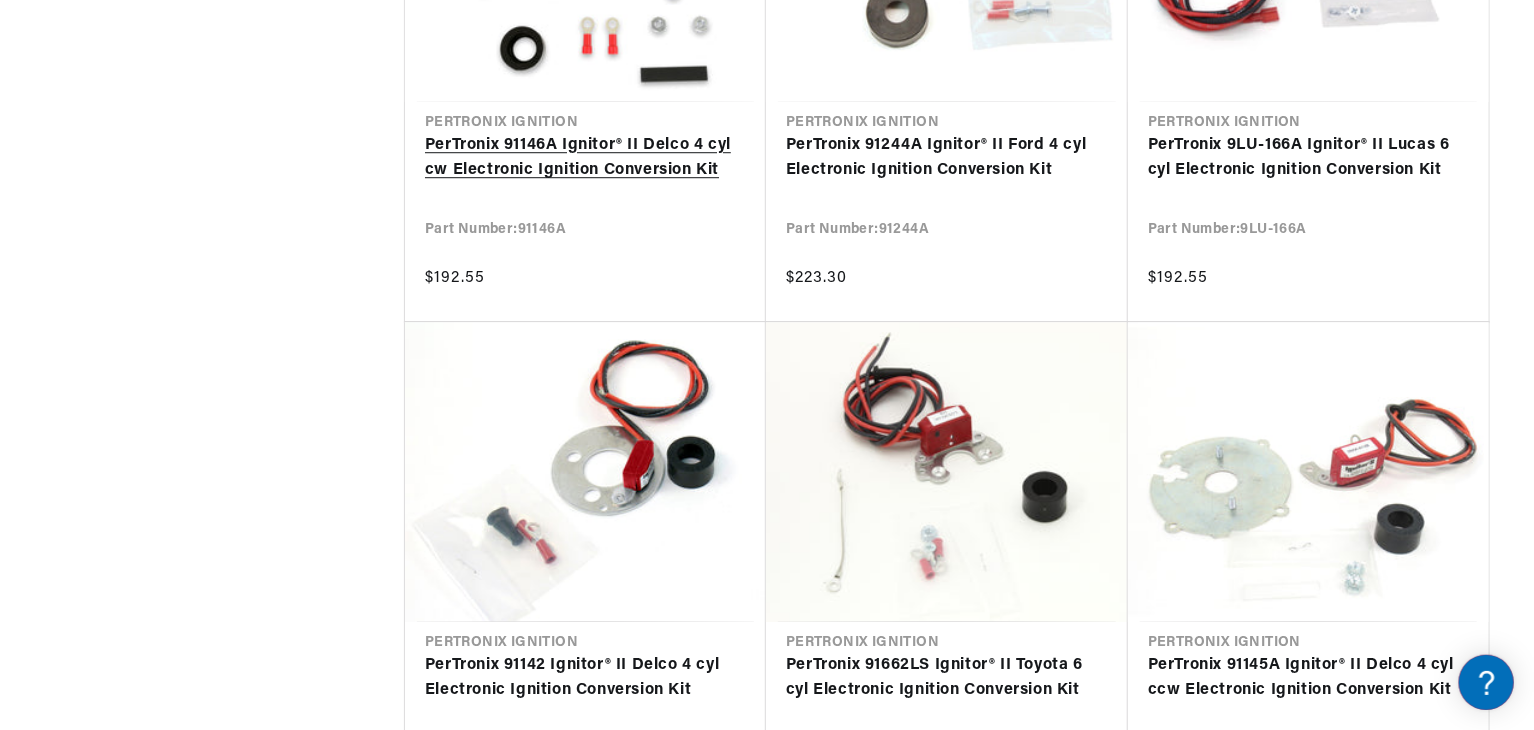 scroll, scrollTop: 2900, scrollLeft: 0, axis: vertical 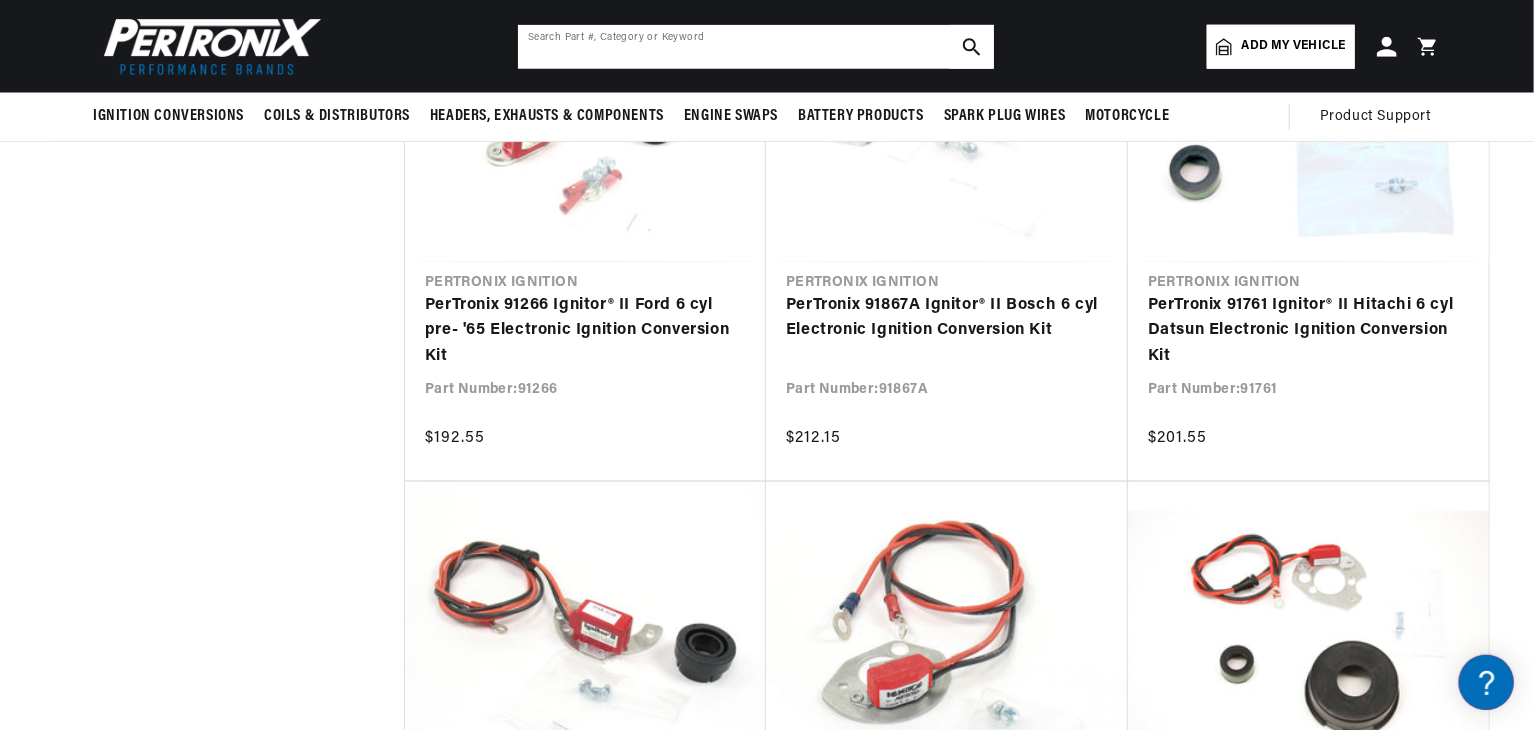 click at bounding box center (756, 47) 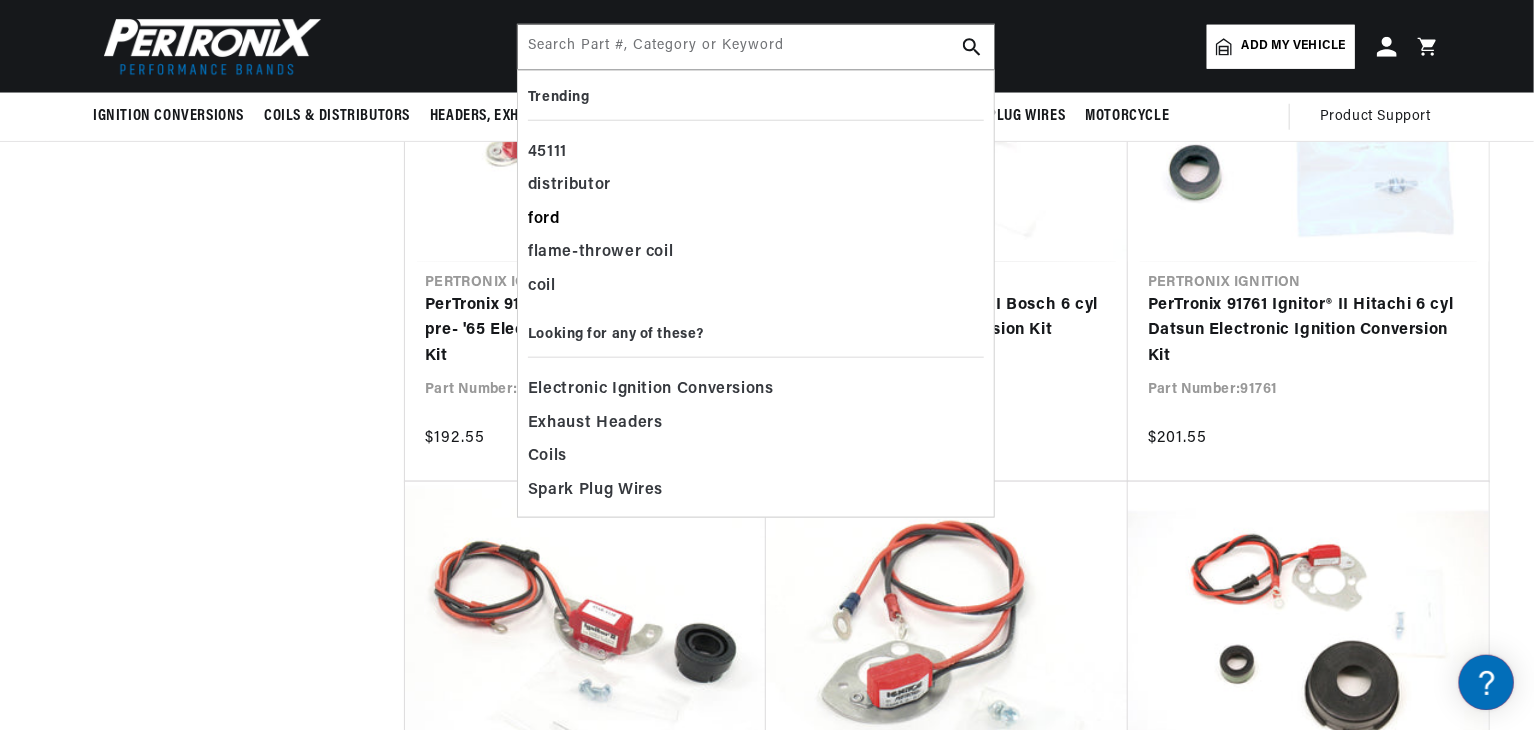 click on "ford" at bounding box center [756, 220] 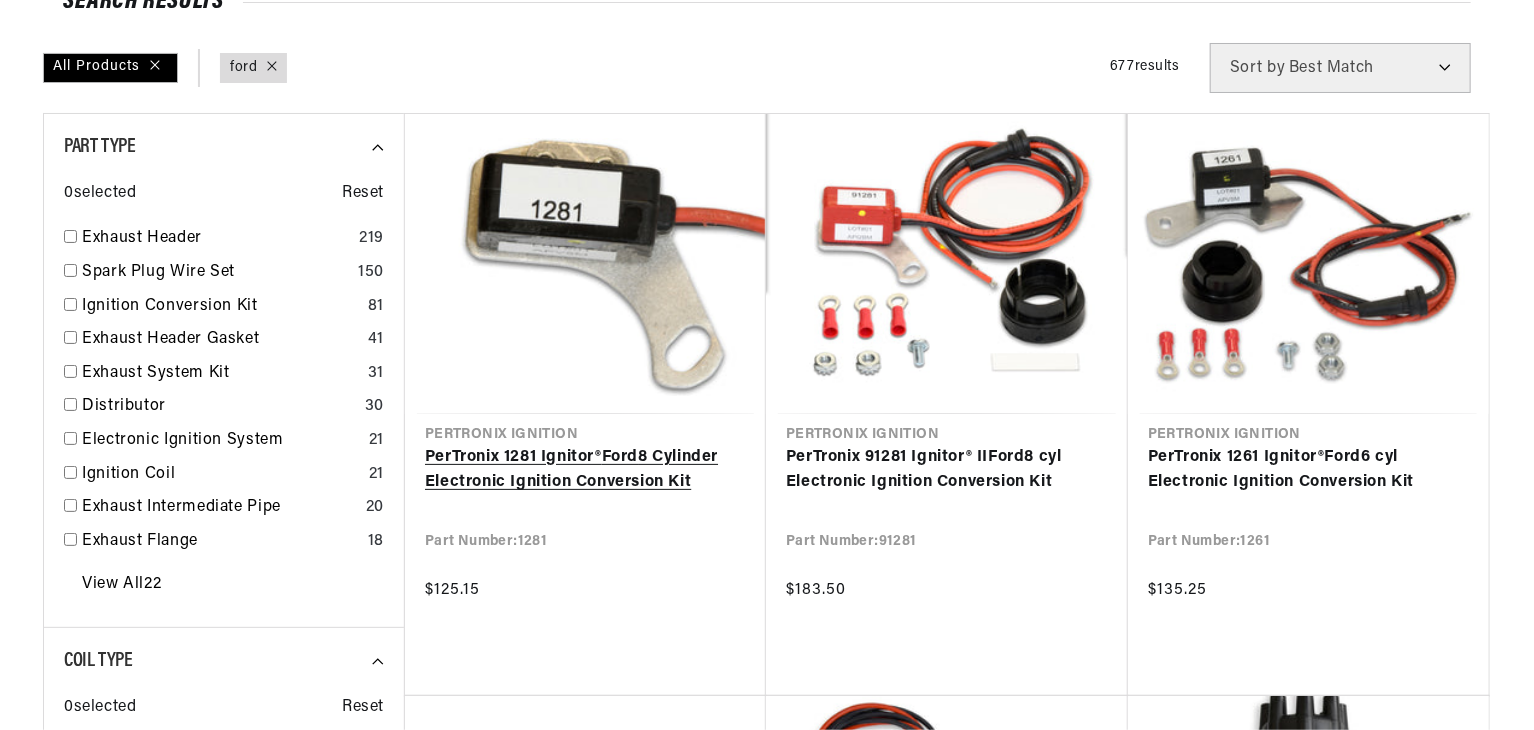 scroll, scrollTop: 300, scrollLeft: 0, axis: vertical 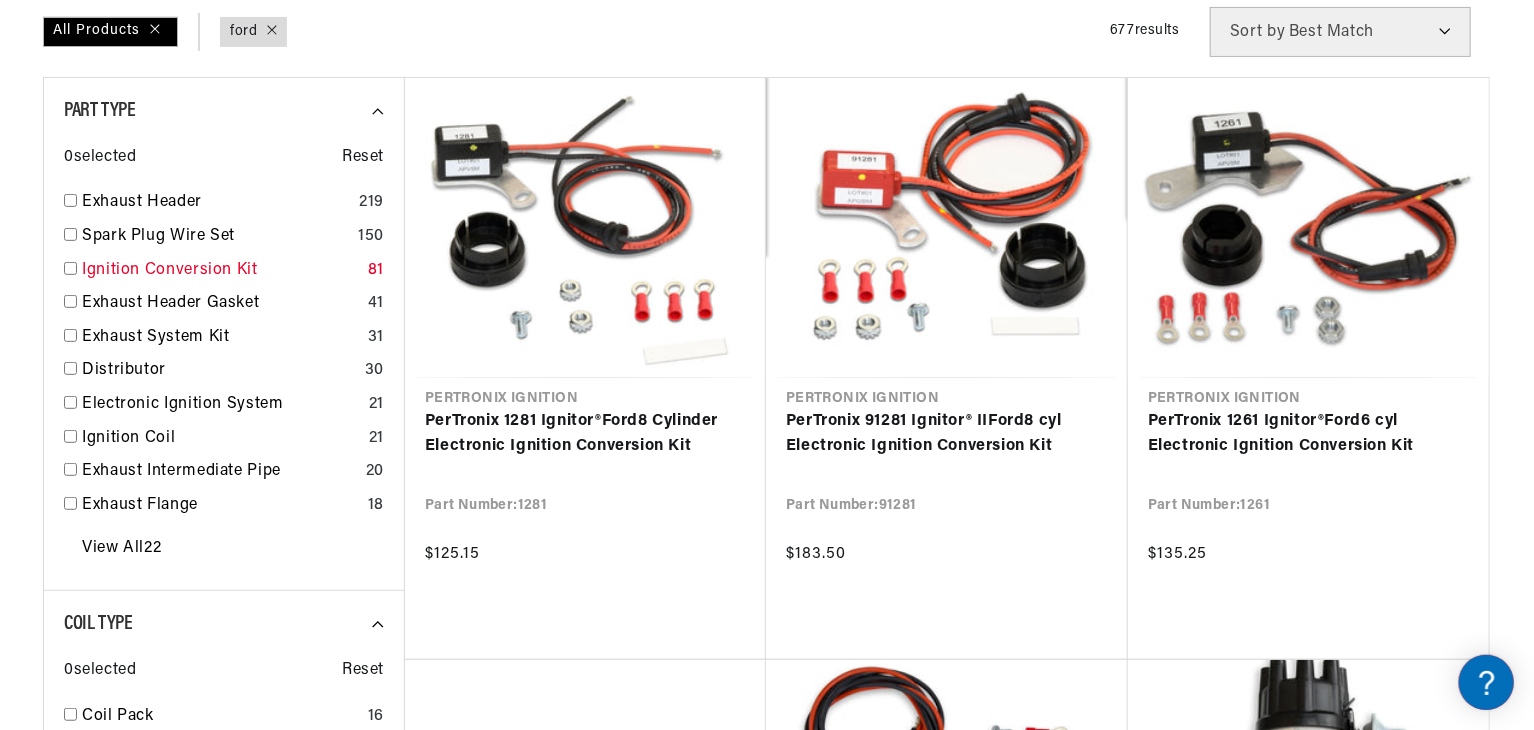 click at bounding box center (70, 268) 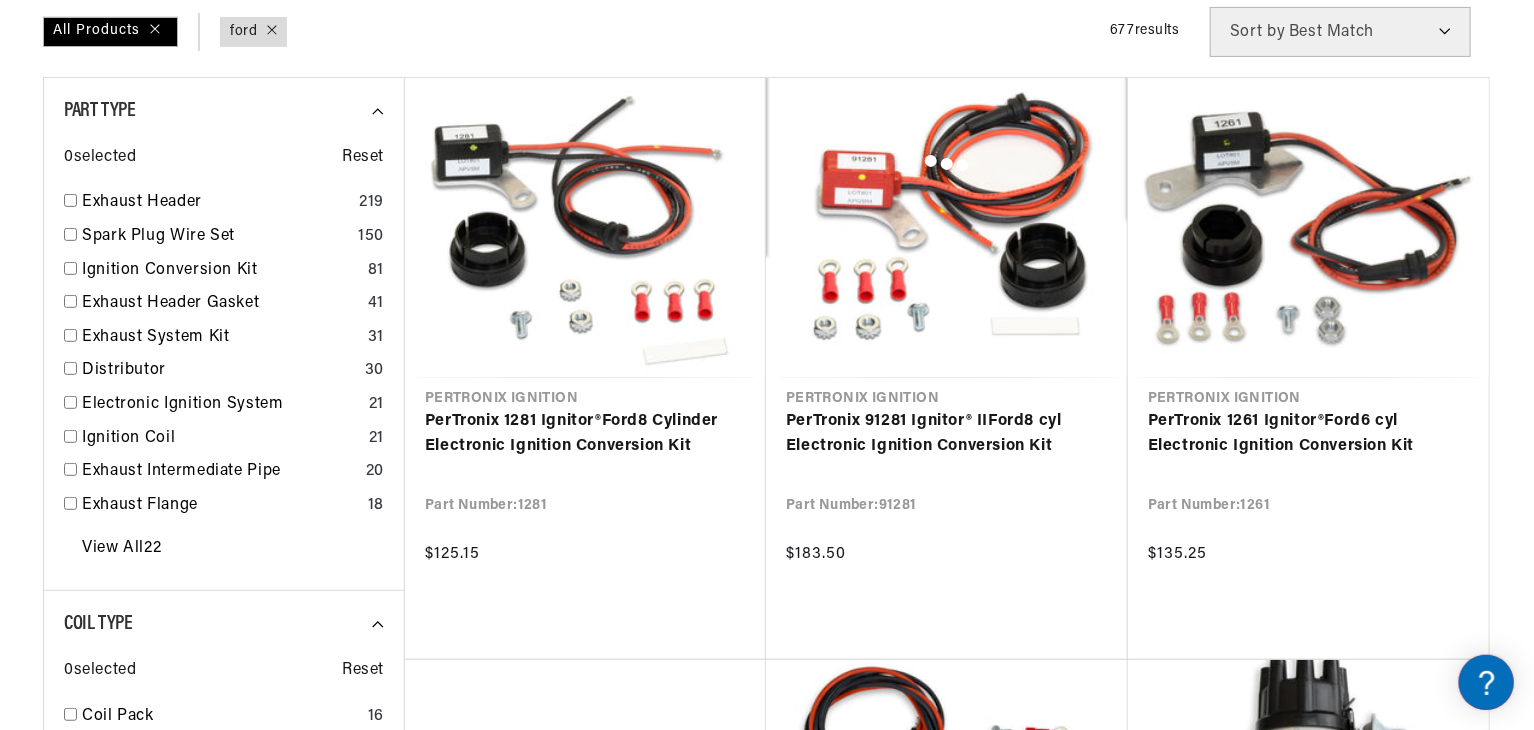 scroll, scrollTop: 0, scrollLeft: 746, axis: horizontal 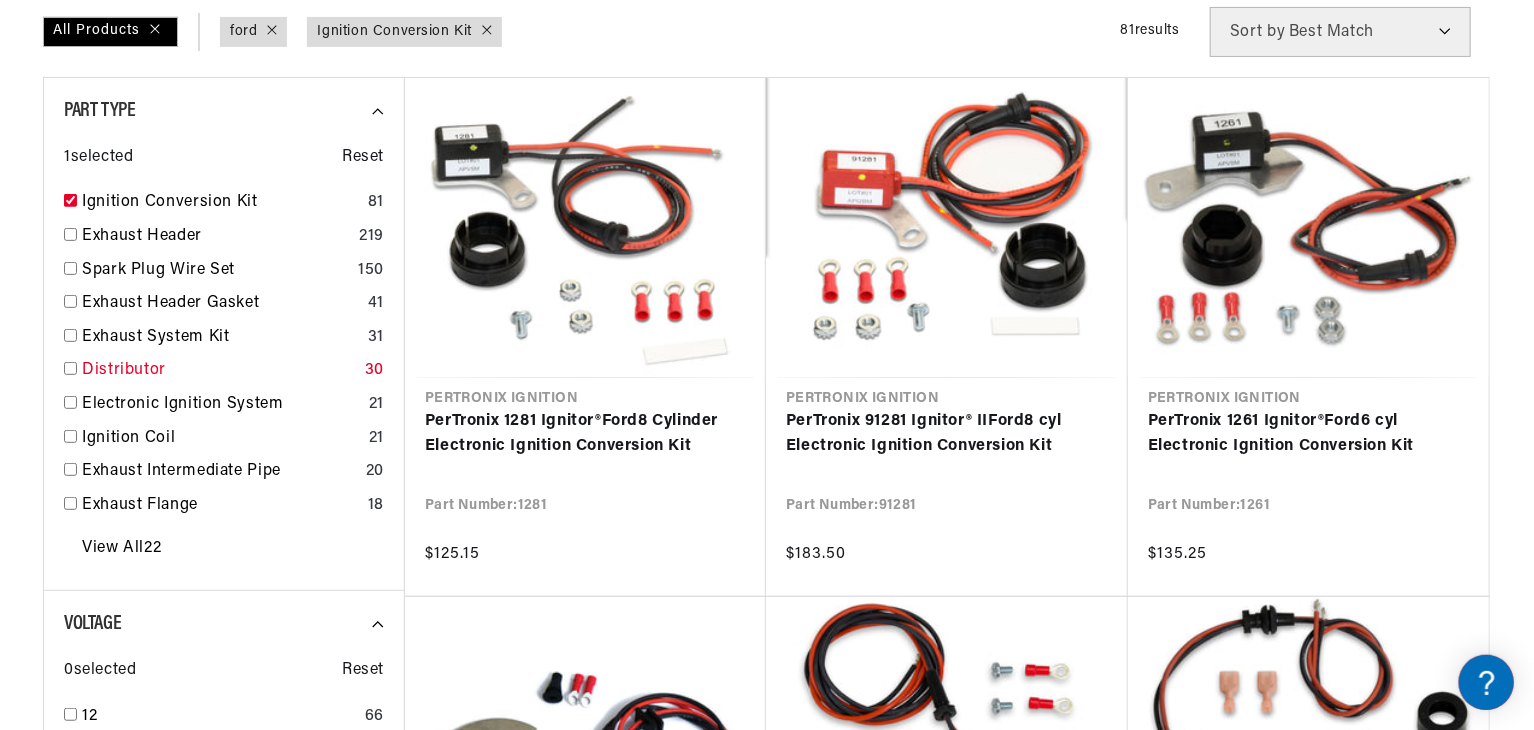click at bounding box center (70, 368) 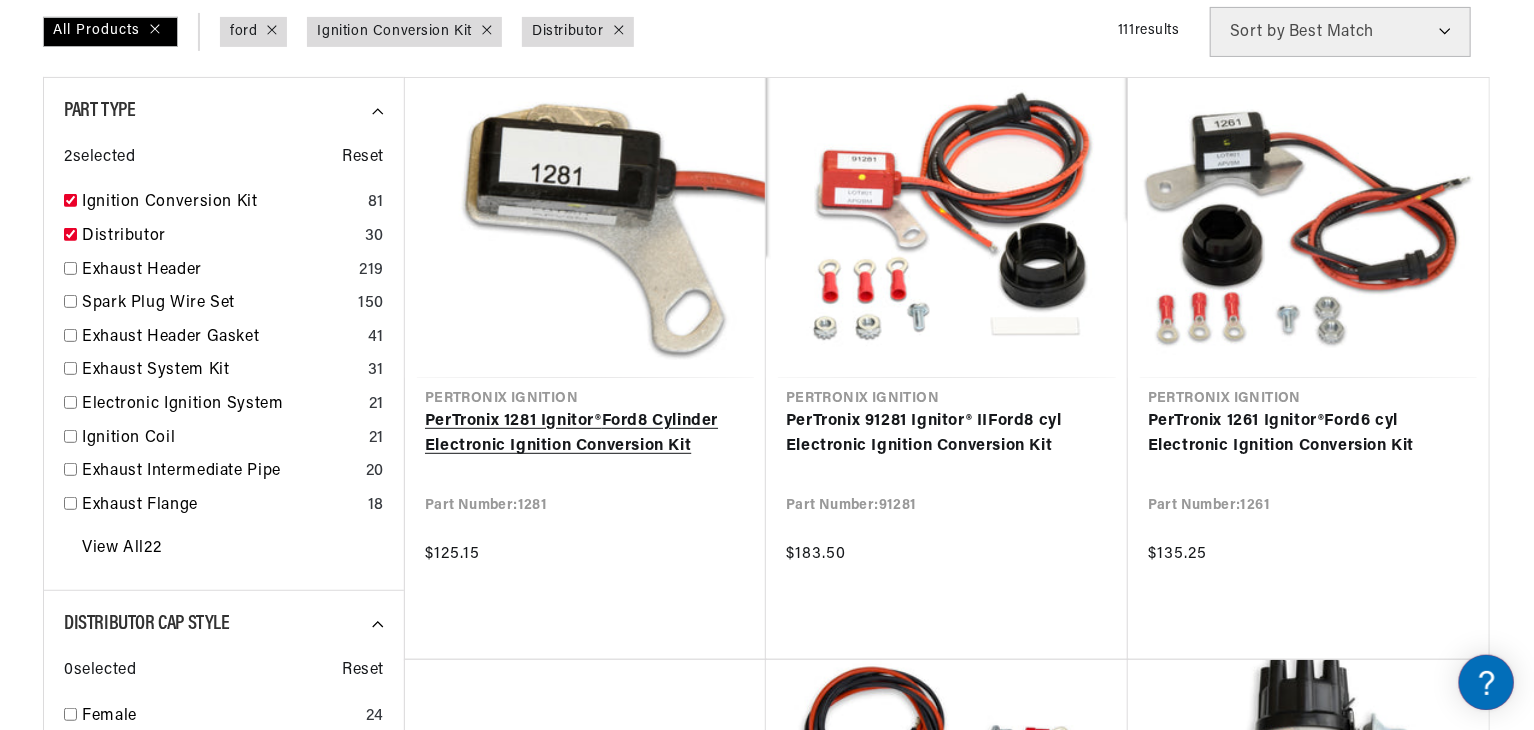 scroll, scrollTop: 0, scrollLeft: 0, axis: both 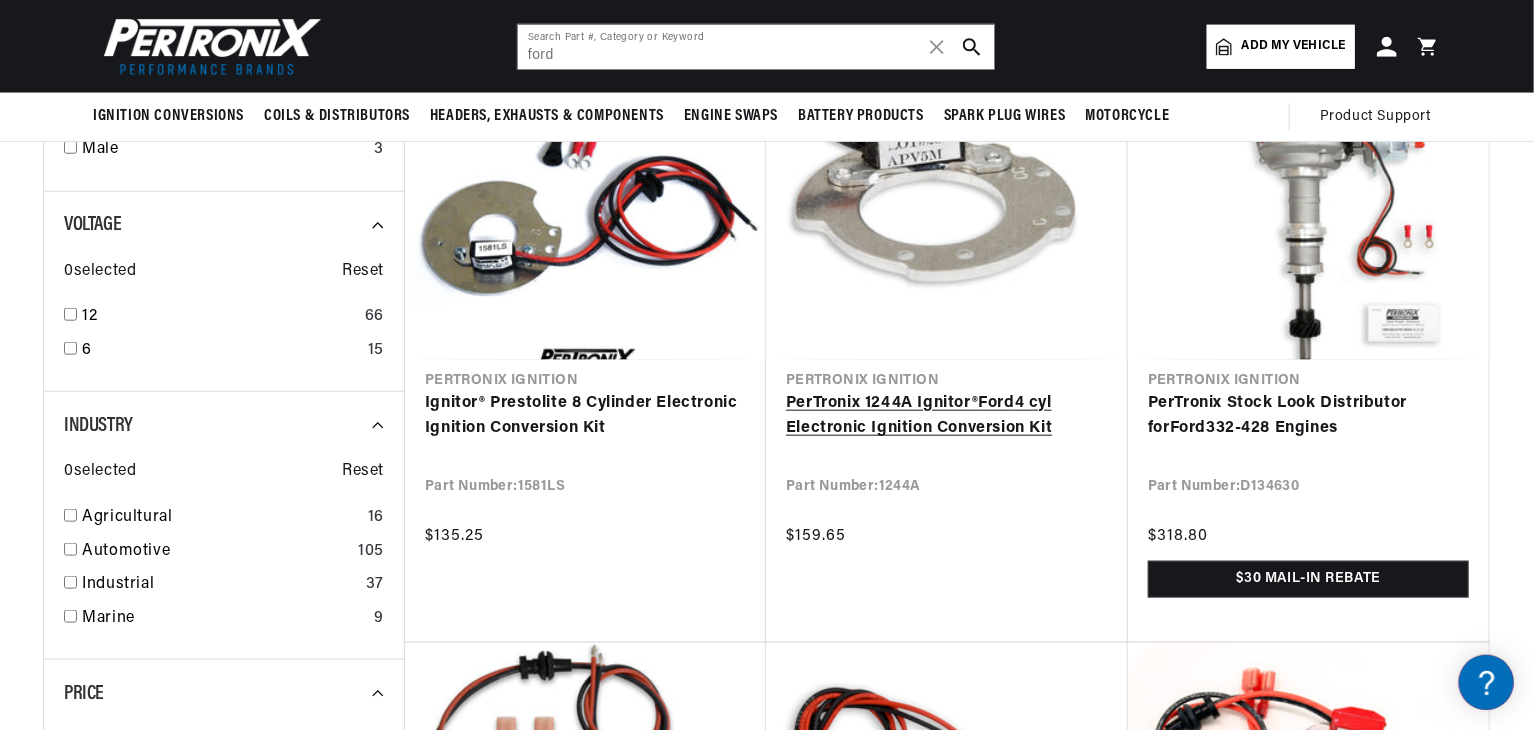 click on "PerTronix 1244A Ignitor®  Ford  4 cyl Electronic Ignition Conversion Kit" at bounding box center [947, 416] 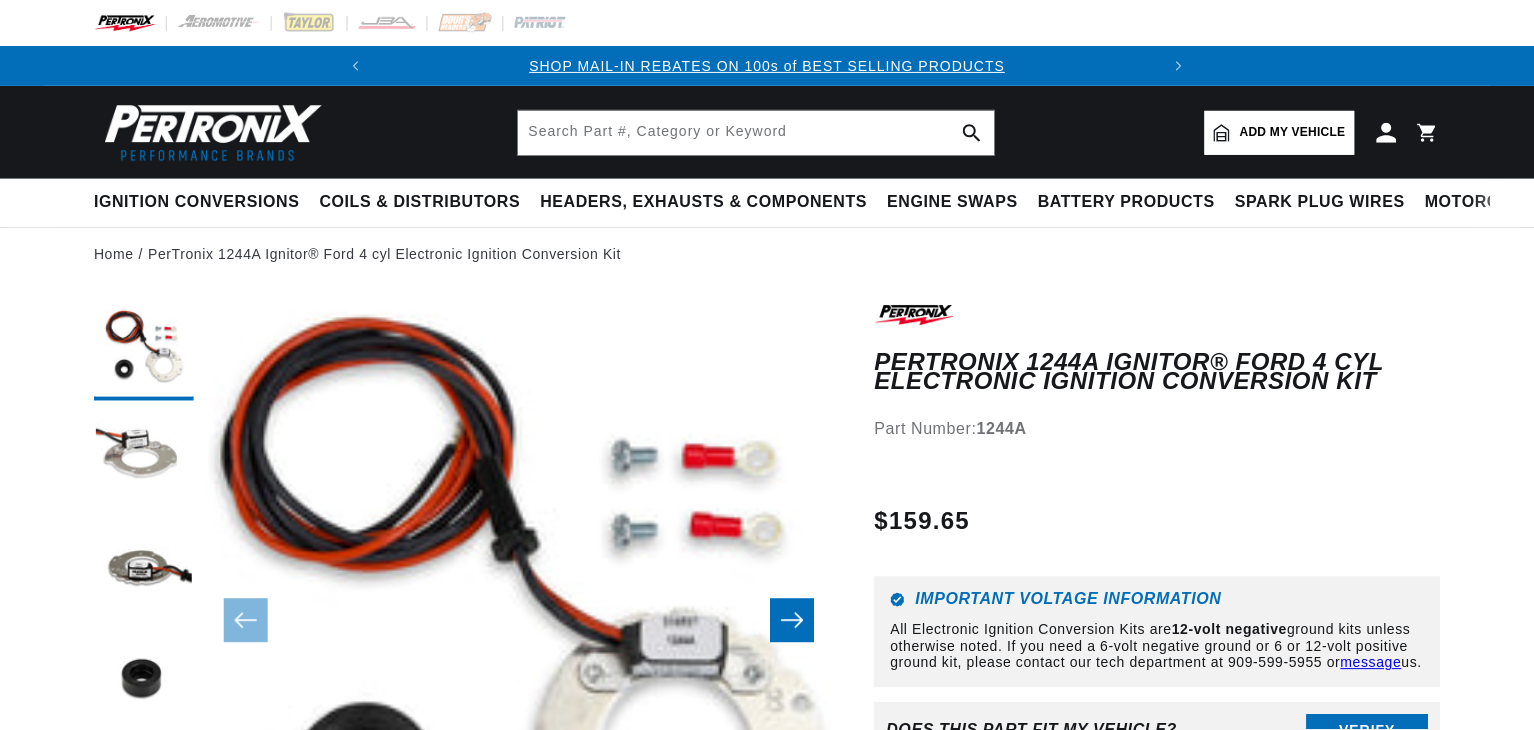 scroll, scrollTop: 0, scrollLeft: 0, axis: both 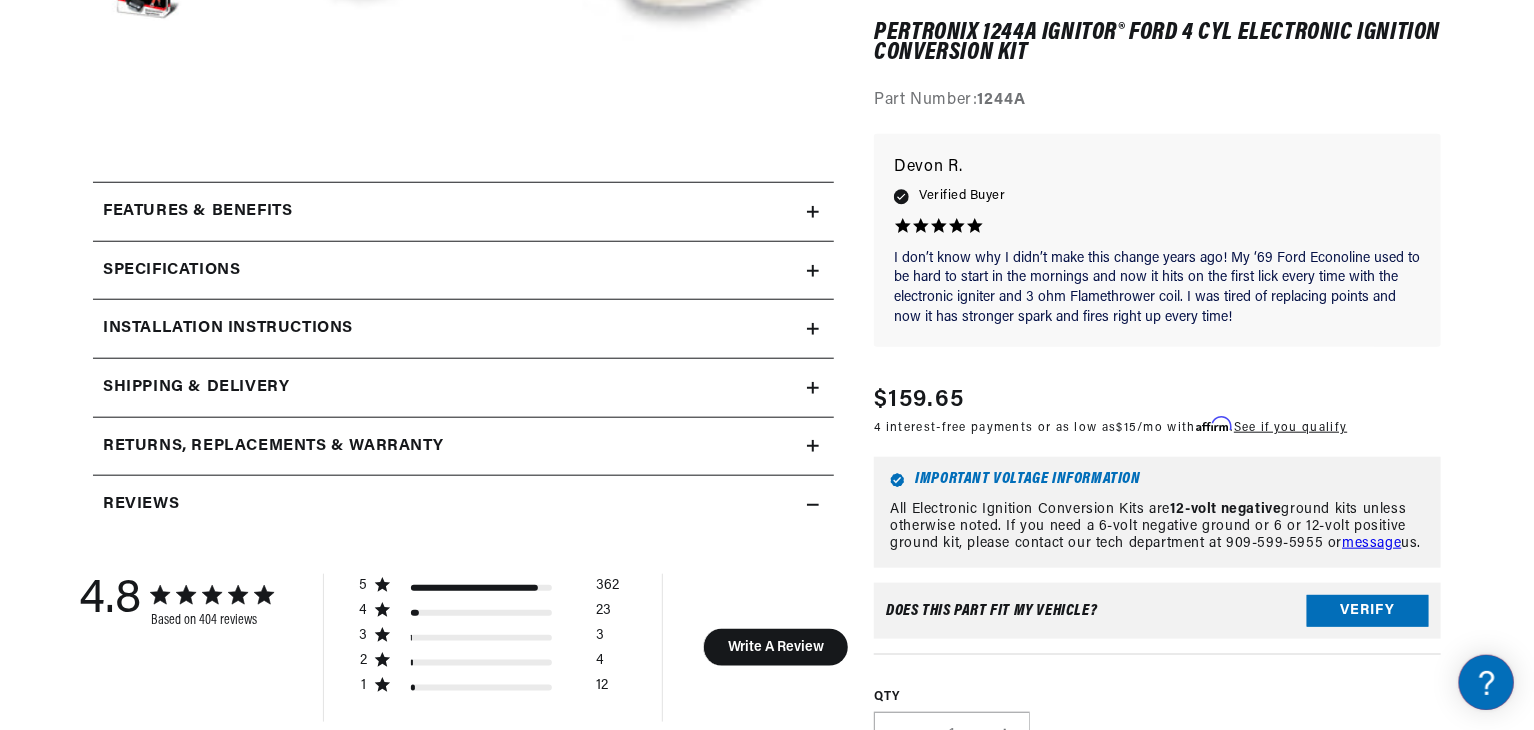 click 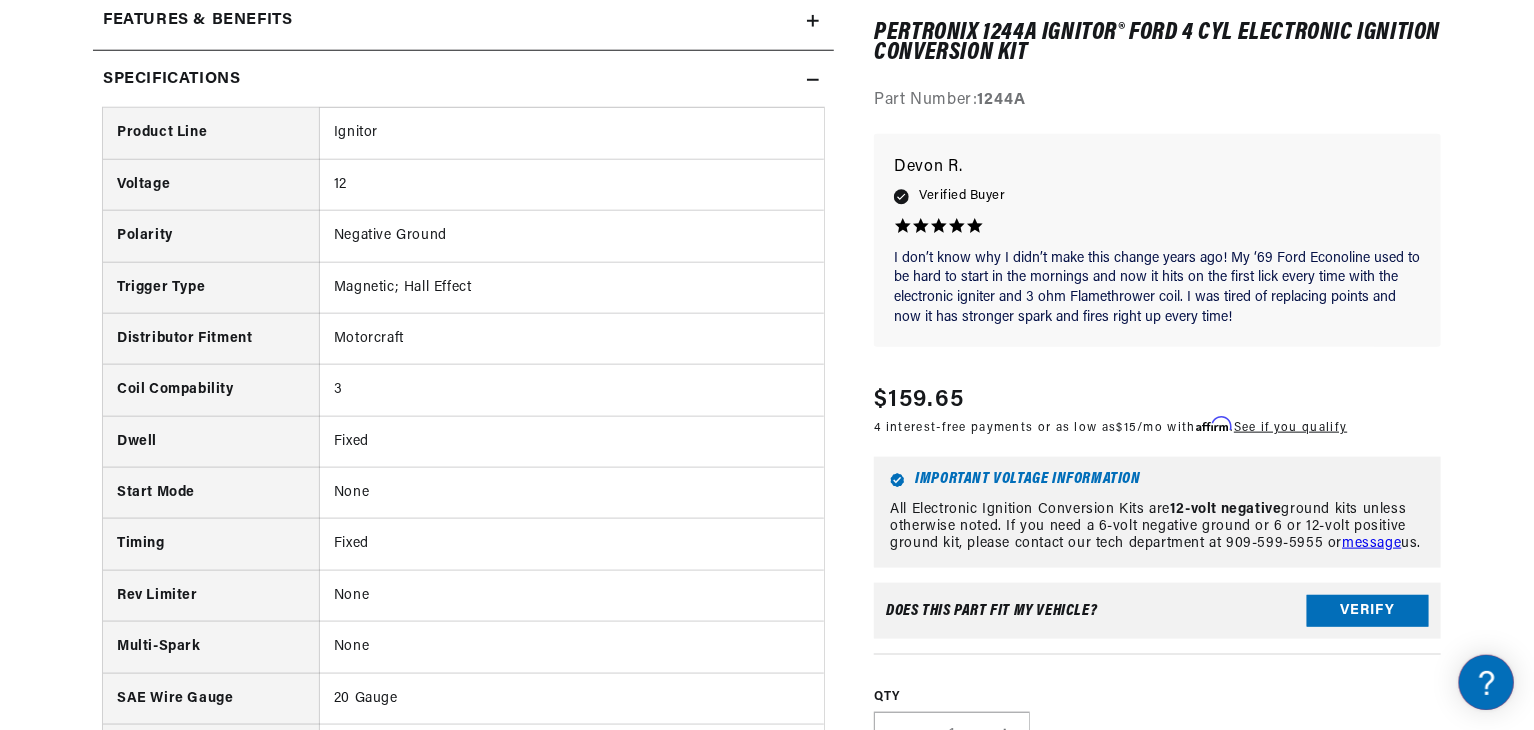 scroll, scrollTop: 1000, scrollLeft: 0, axis: vertical 